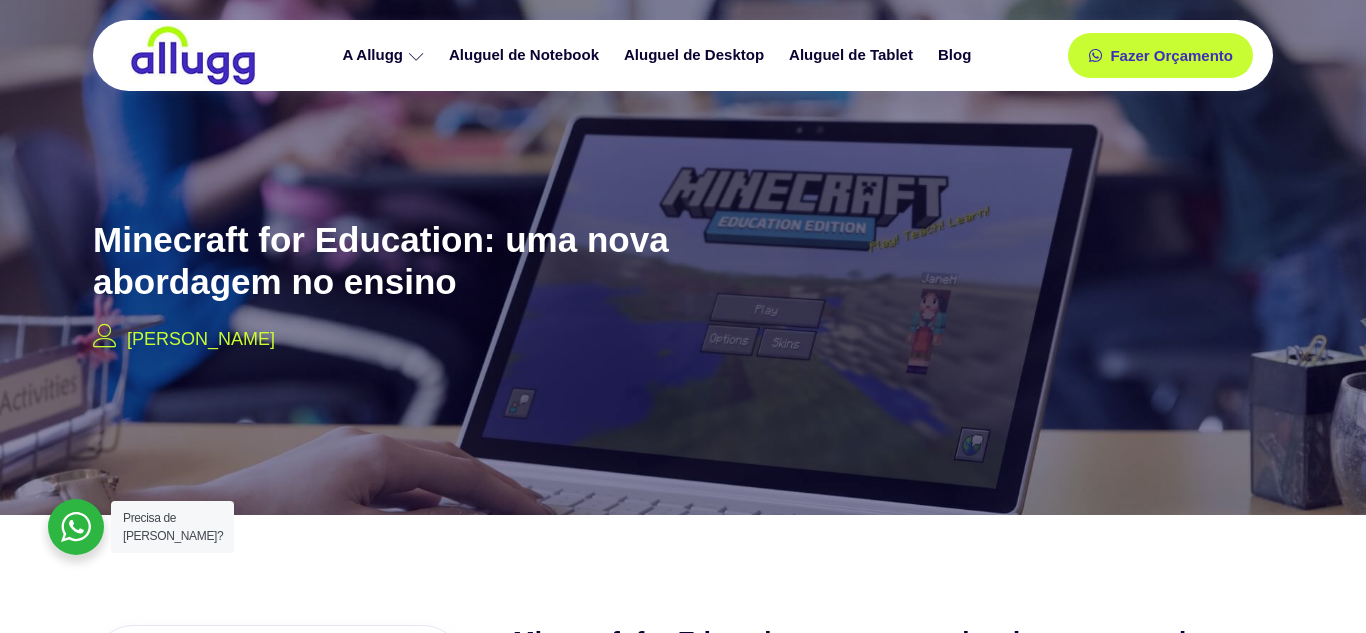 scroll, scrollTop: 1373, scrollLeft: 0, axis: vertical 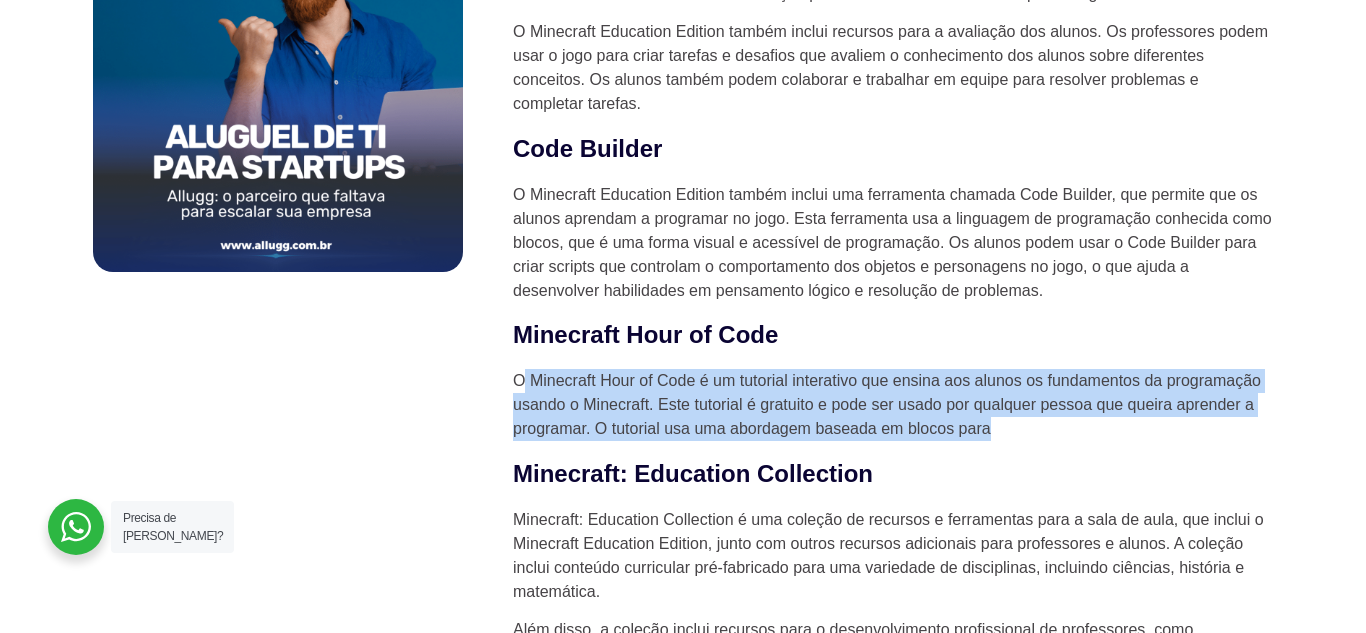 drag, startPoint x: 520, startPoint y: 382, endPoint x: 1040, endPoint y: 430, distance: 522.2107 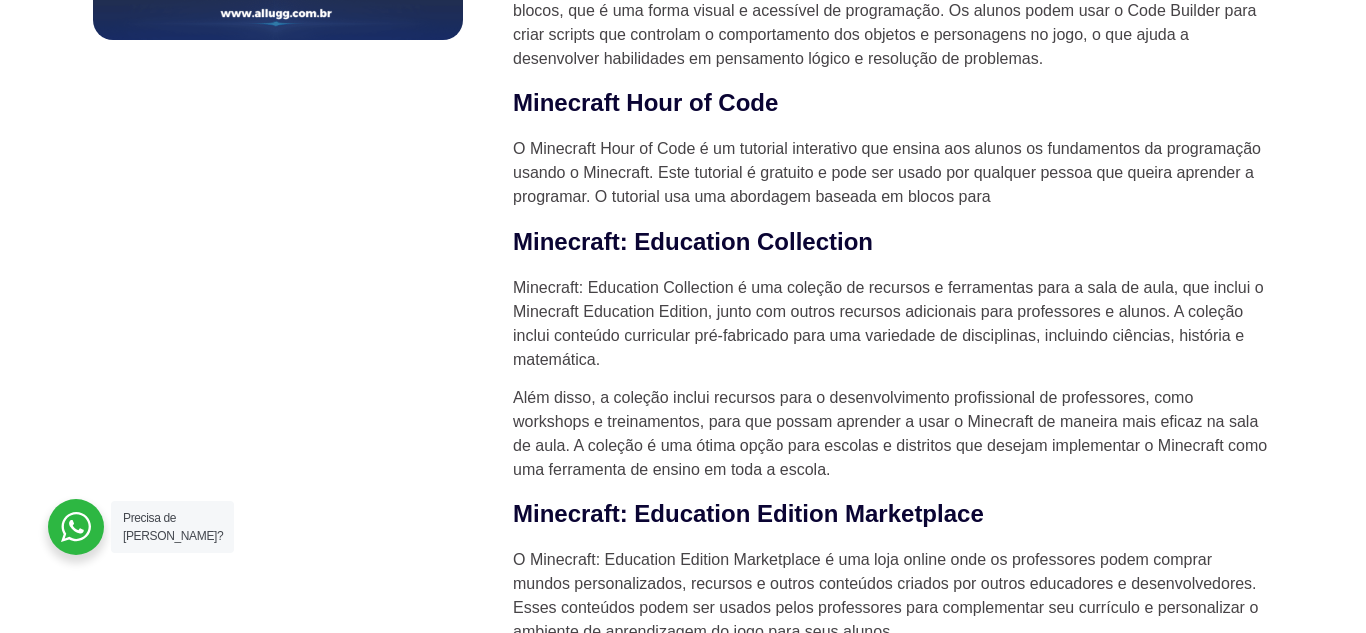scroll, scrollTop: 1592, scrollLeft: 0, axis: vertical 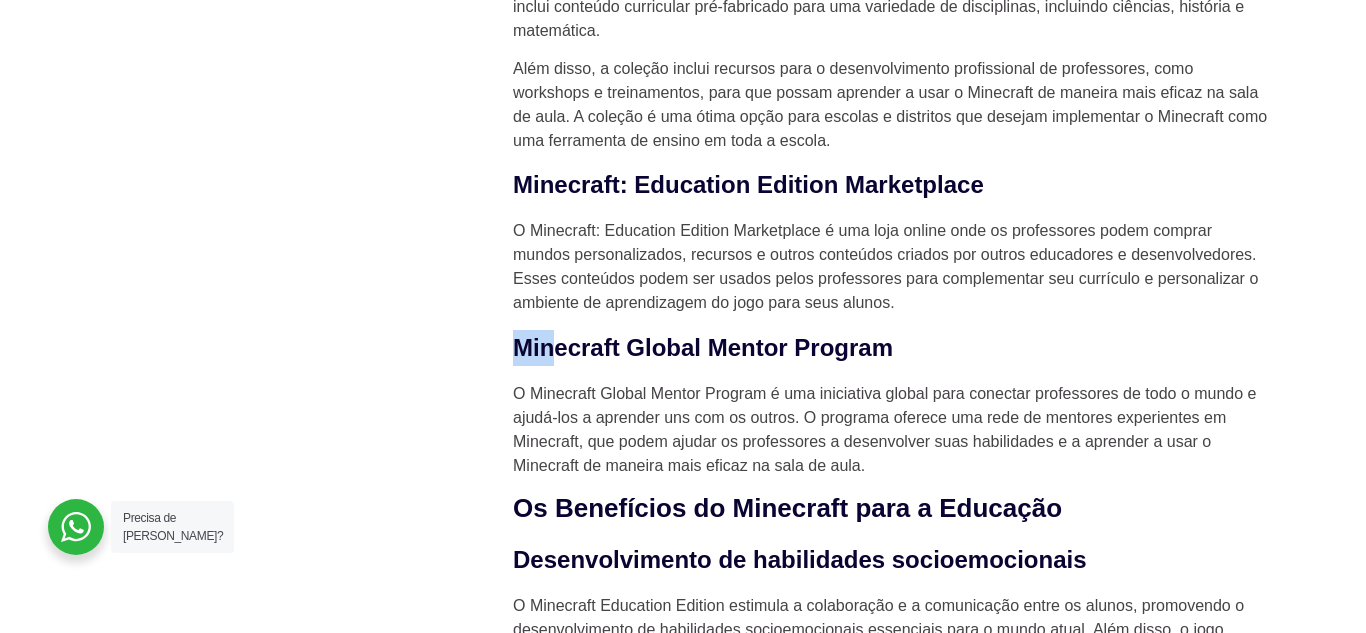 drag, startPoint x: 517, startPoint y: 353, endPoint x: 547, endPoint y: 329, distance: 38.418747 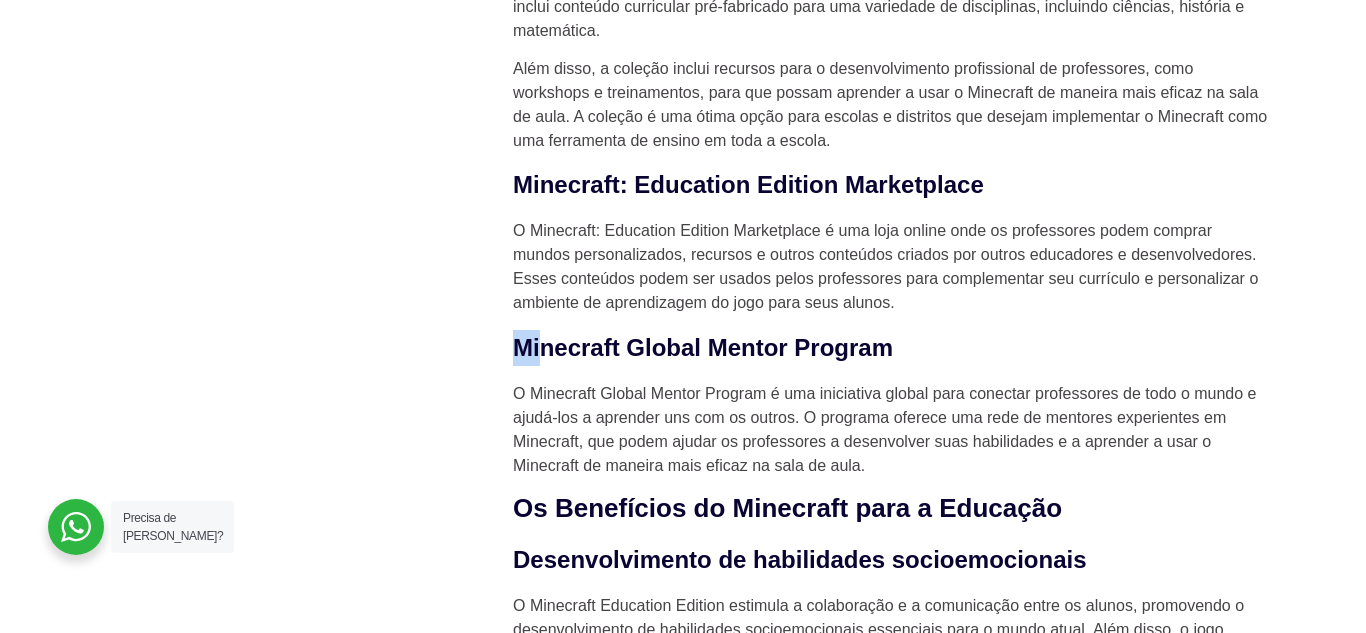 click on "Minecraft Global Mentor Program" at bounding box center (893, 348) 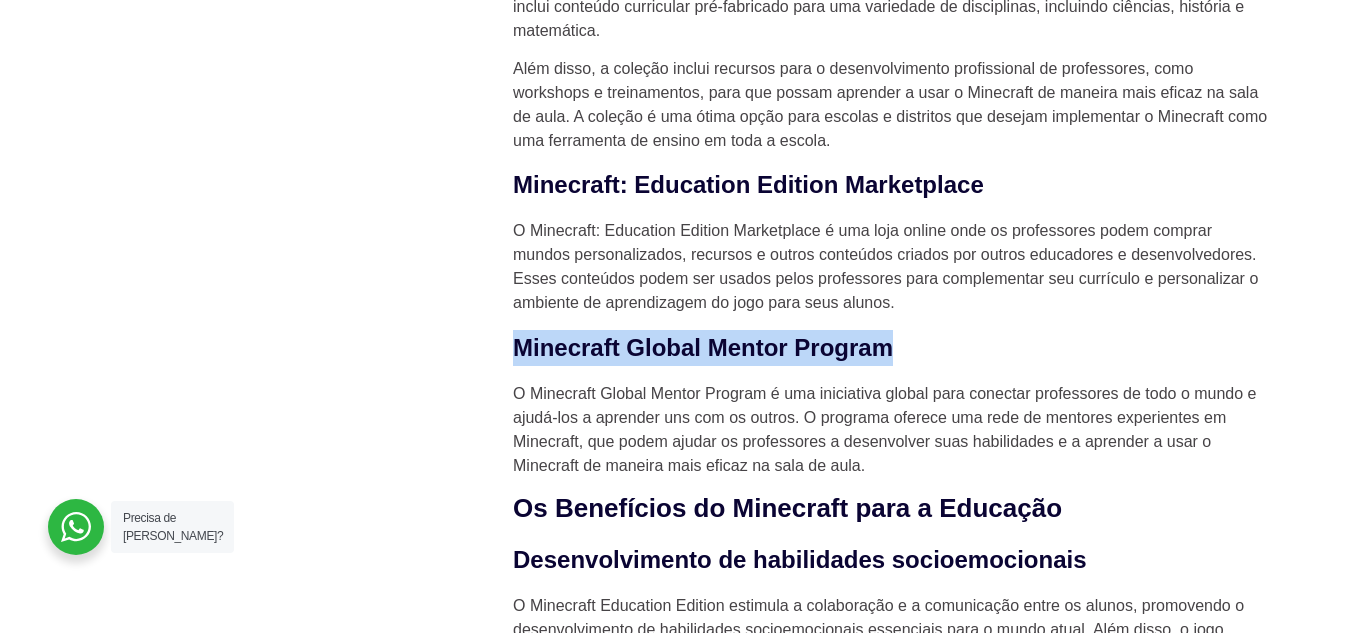drag, startPoint x: 518, startPoint y: 352, endPoint x: 913, endPoint y: 350, distance: 395.00507 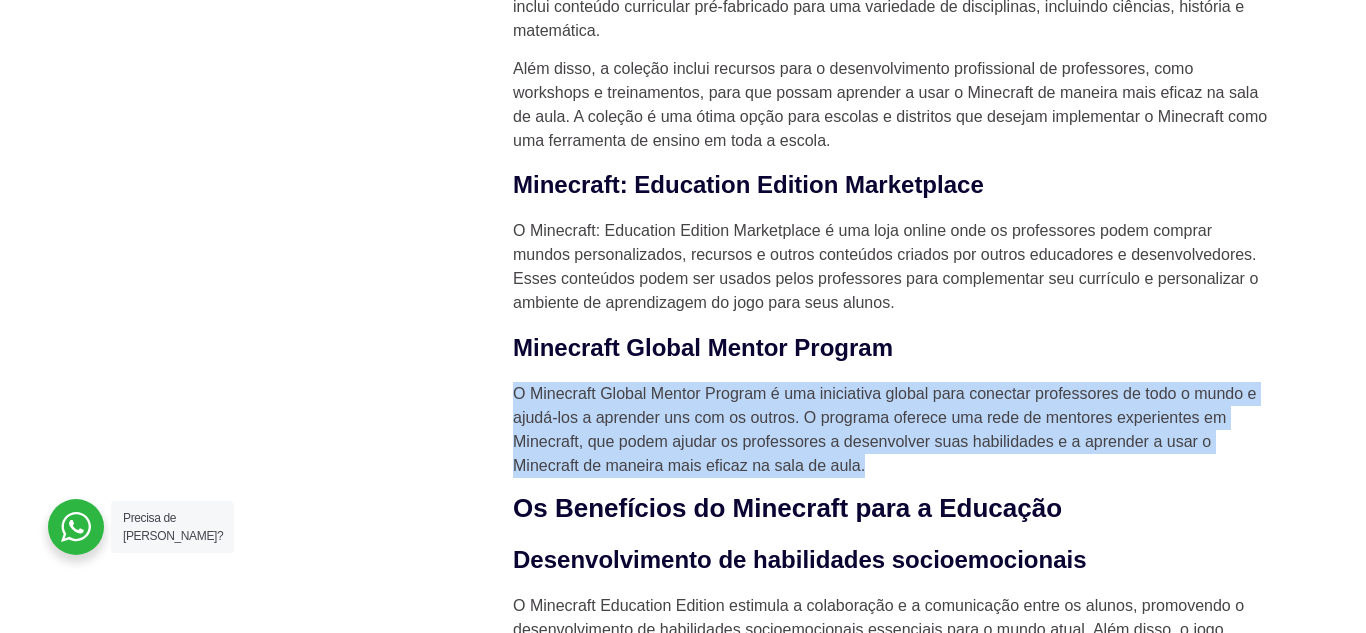 drag, startPoint x: 516, startPoint y: 394, endPoint x: 865, endPoint y: 466, distance: 356.34955 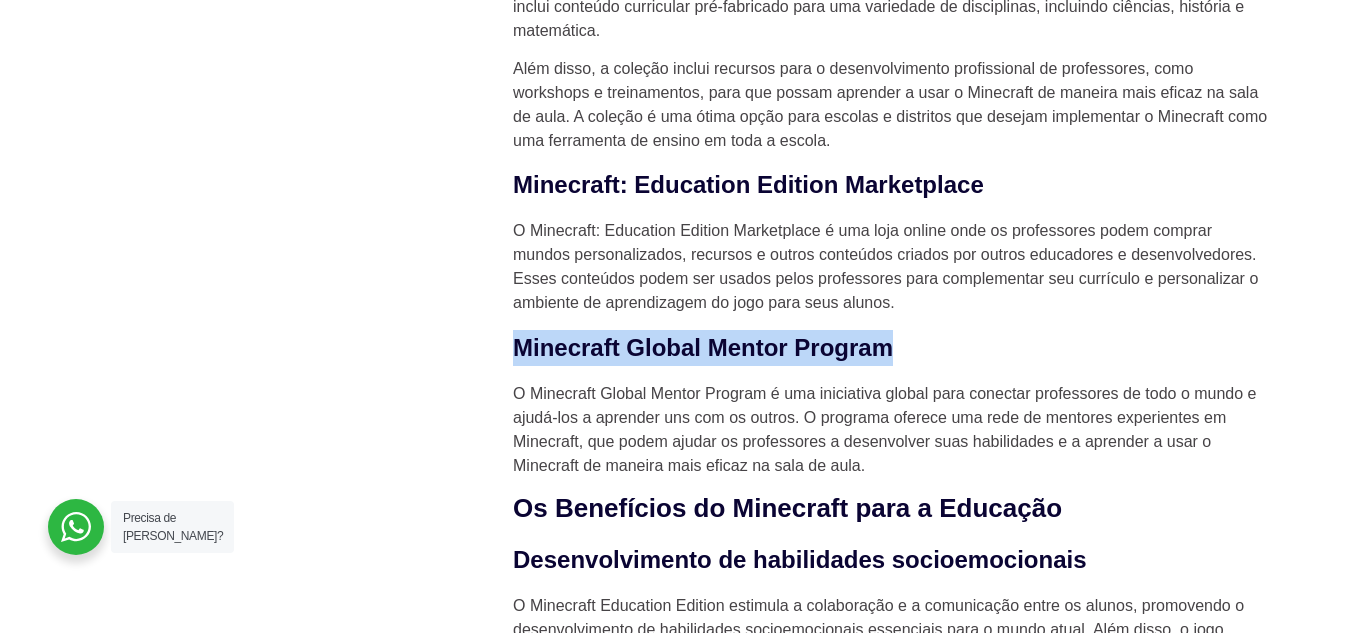 drag, startPoint x: 516, startPoint y: 343, endPoint x: 924, endPoint y: 333, distance: 408.12253 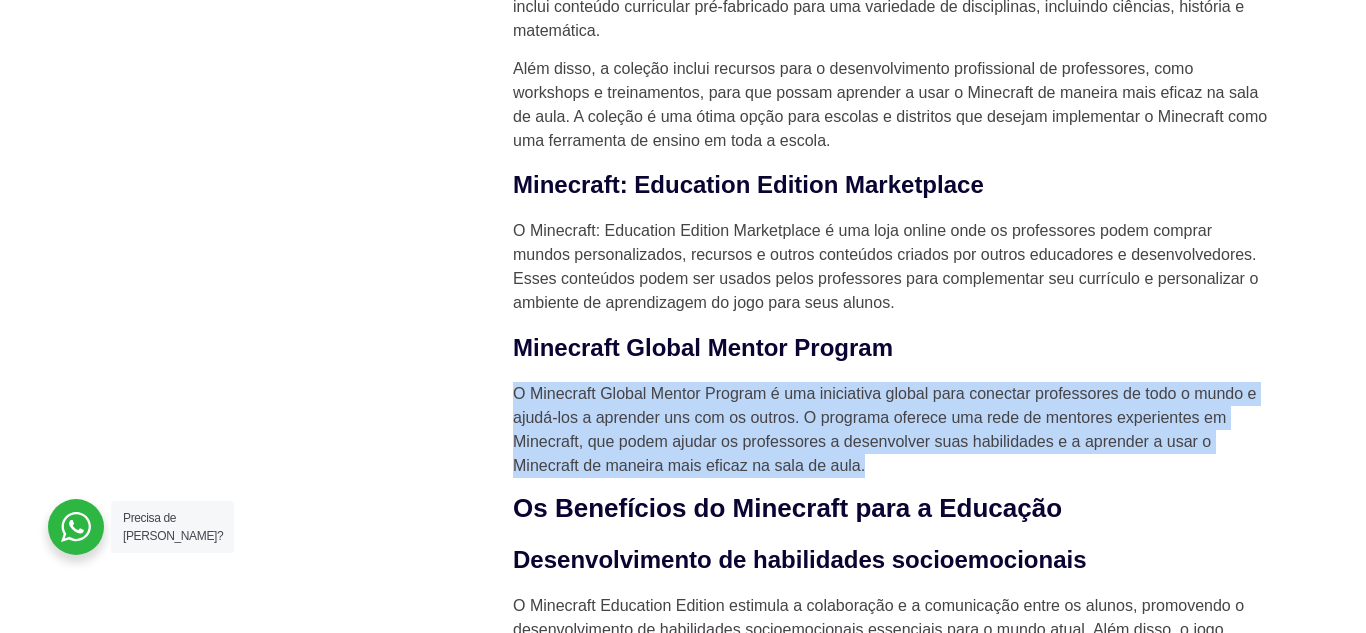 drag, startPoint x: 517, startPoint y: 395, endPoint x: 931, endPoint y: 460, distance: 419.0716 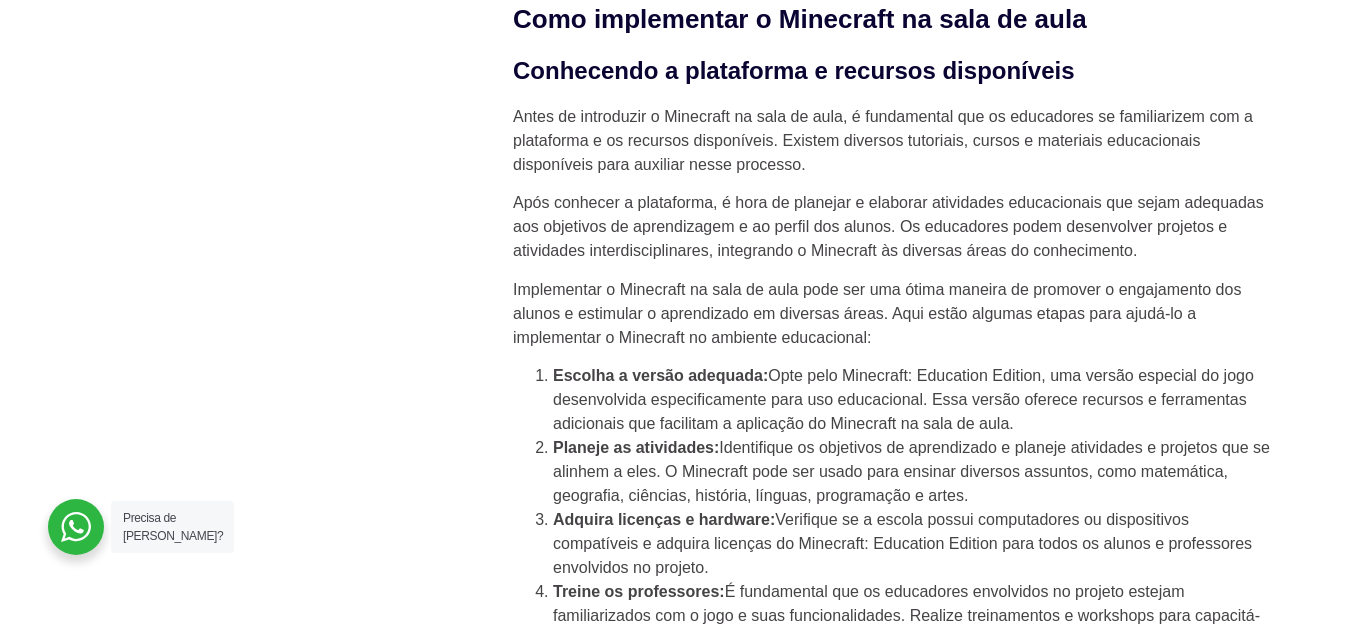scroll, scrollTop: 2886, scrollLeft: 0, axis: vertical 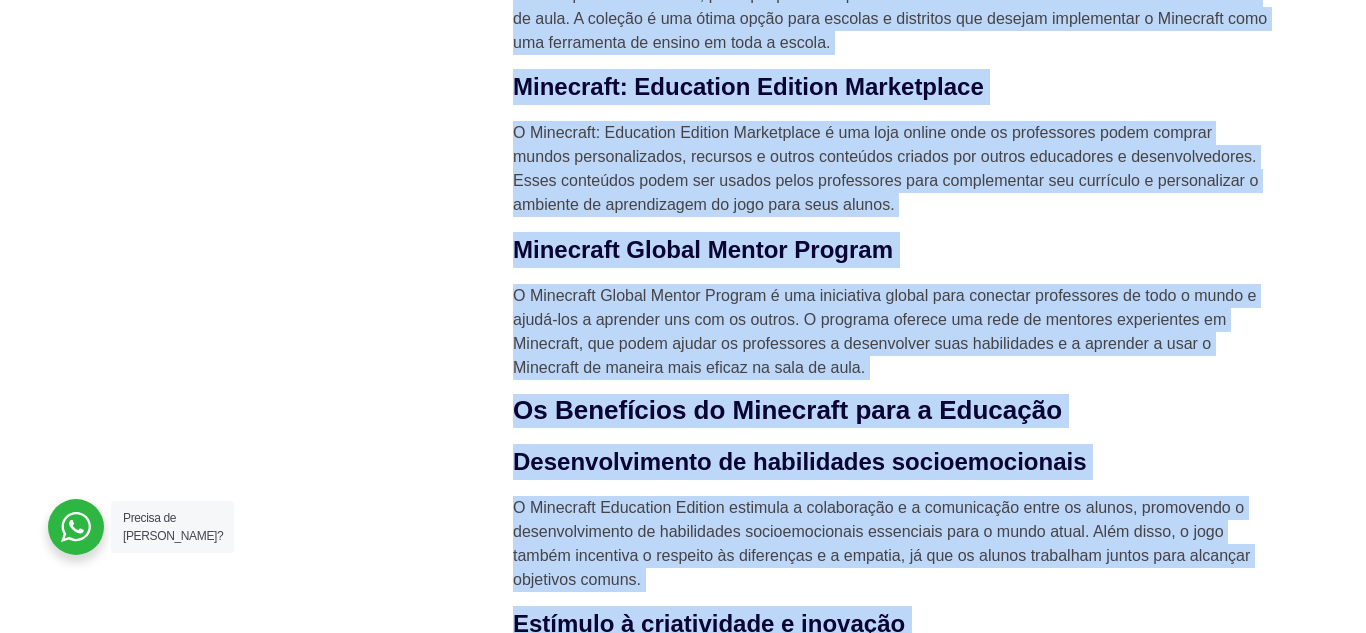 drag, startPoint x: 519, startPoint y: 44, endPoint x: 1039, endPoint y: -12, distance: 523.0067 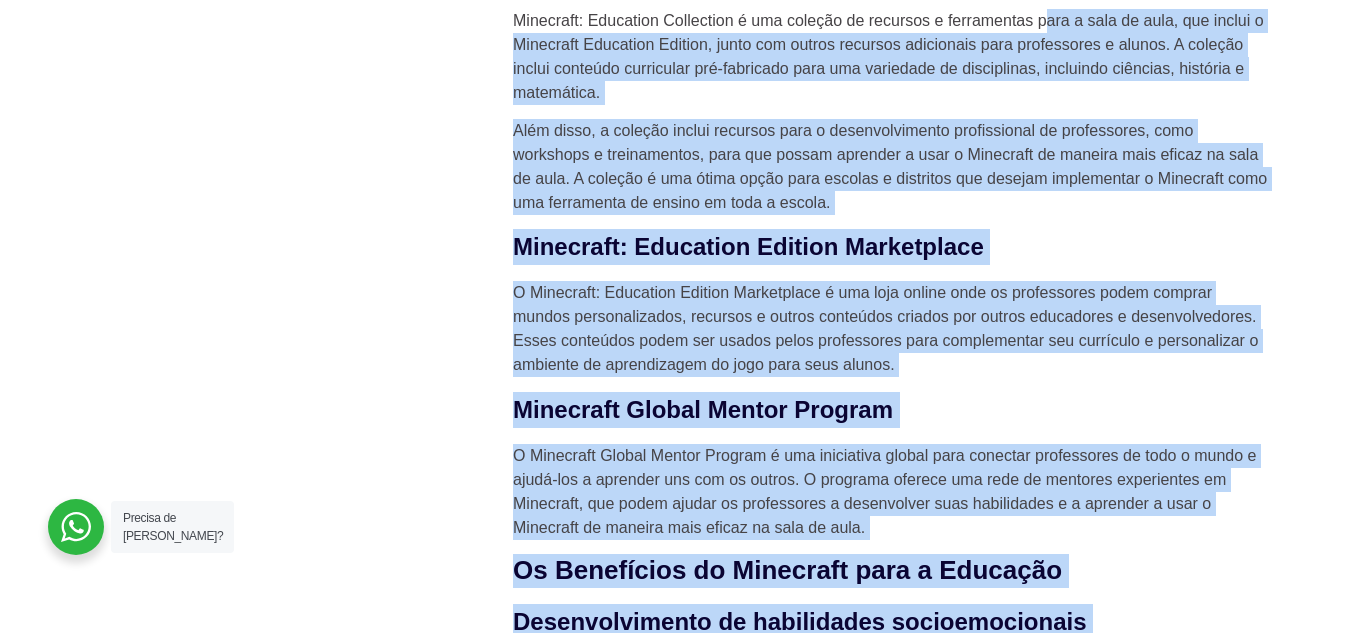 click on "Minecraft: Education Collection é uma coleção de recursos e ferramentas para a sala de aula, que inclui o Minecraft Education Edition, junto com outros recursos adicionais para professores e alunos. A coleção inclui conteúdo curricular pré-fabricado para uma variedade de disciplinas, incluindo ciências, história e matemática." at bounding box center [893, 57] 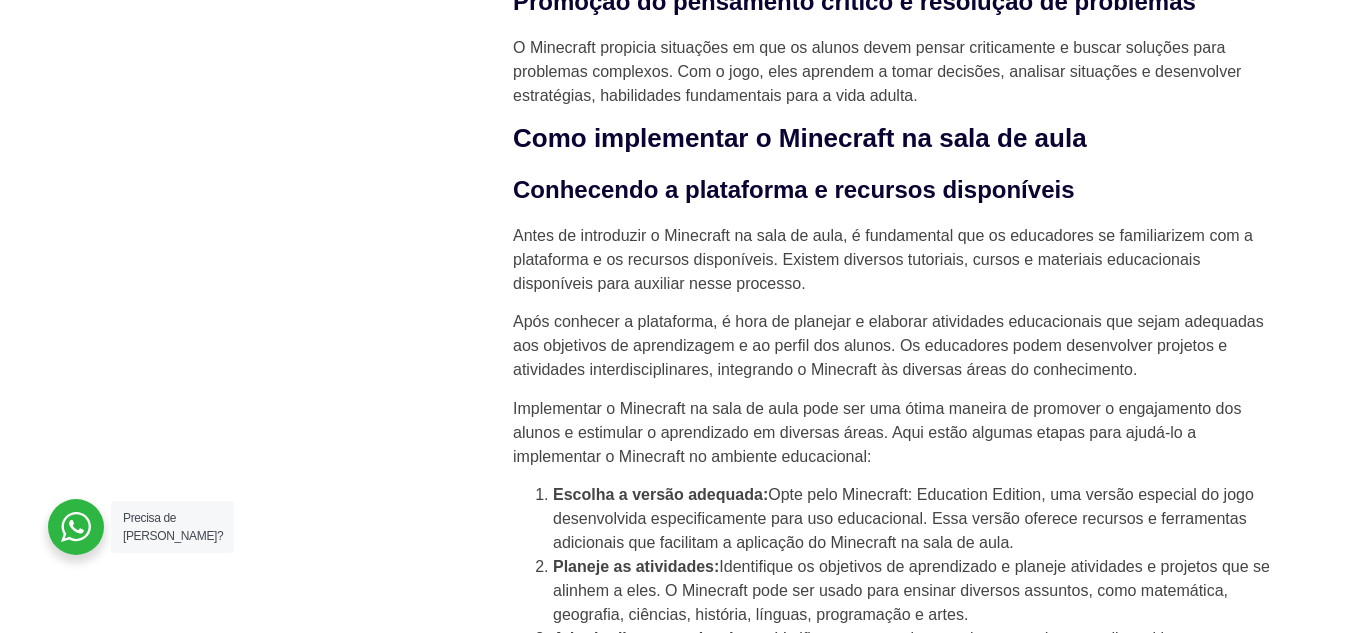 scroll, scrollTop: 2780, scrollLeft: 0, axis: vertical 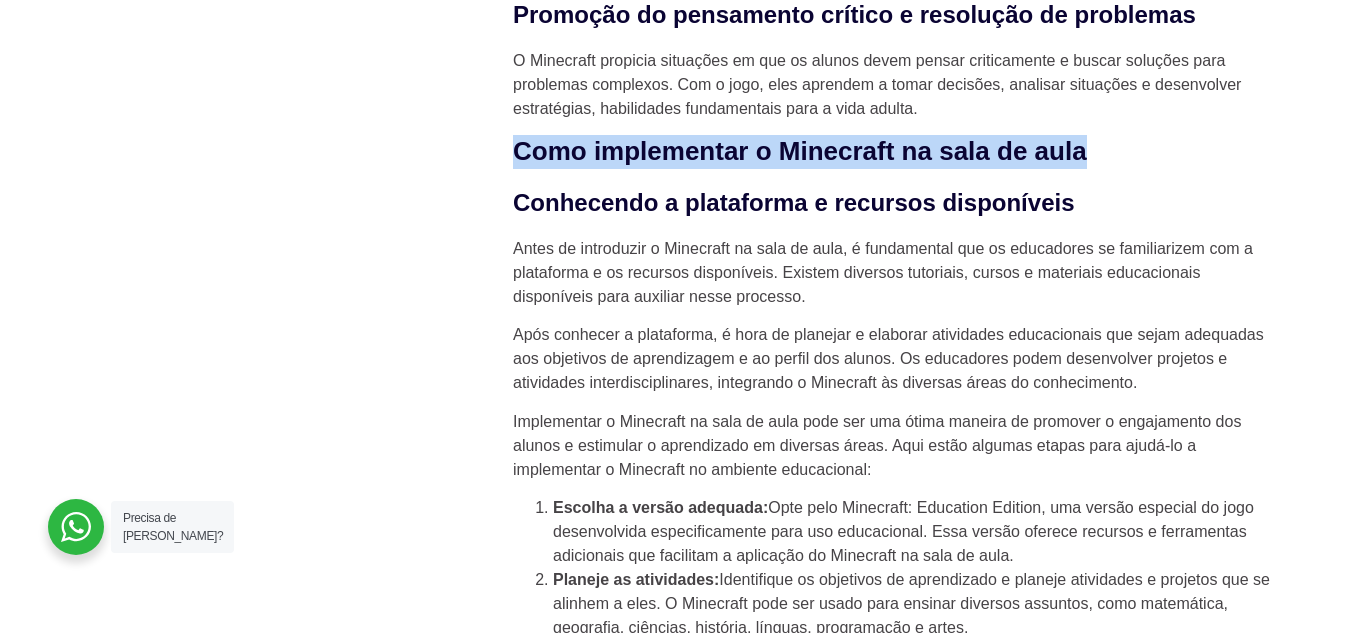 drag, startPoint x: 518, startPoint y: 159, endPoint x: 1088, endPoint y: 146, distance: 570.14825 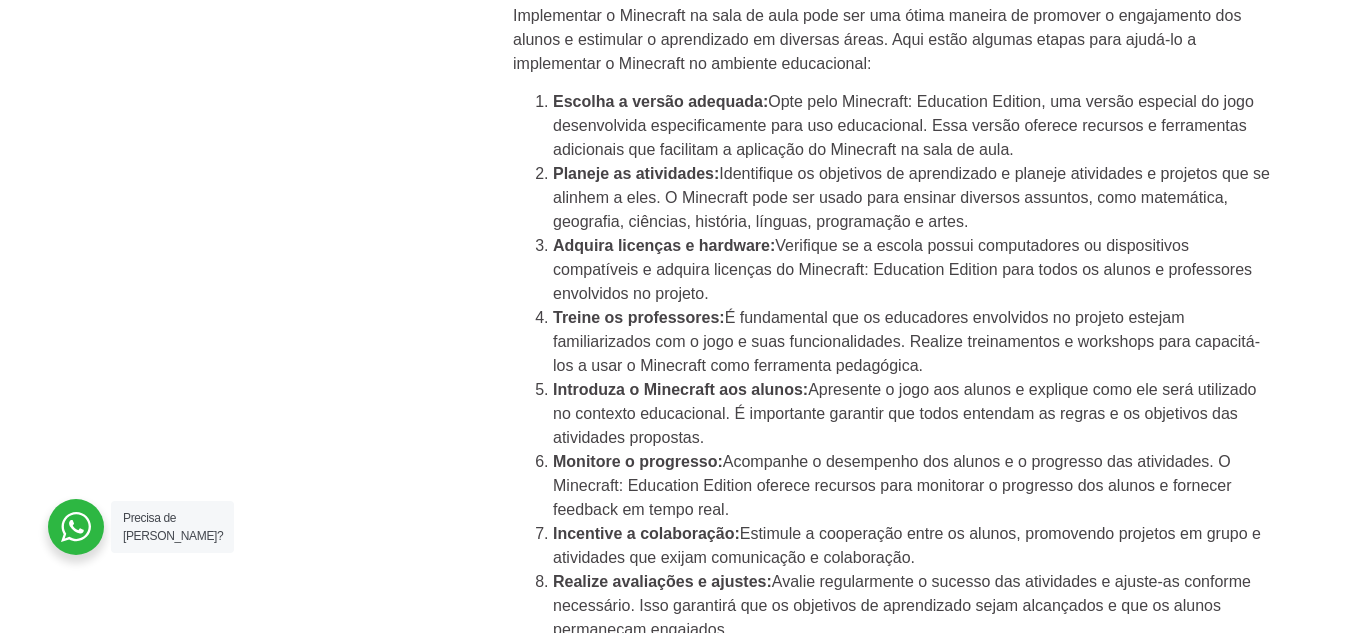 scroll, scrollTop: 3225, scrollLeft: 0, axis: vertical 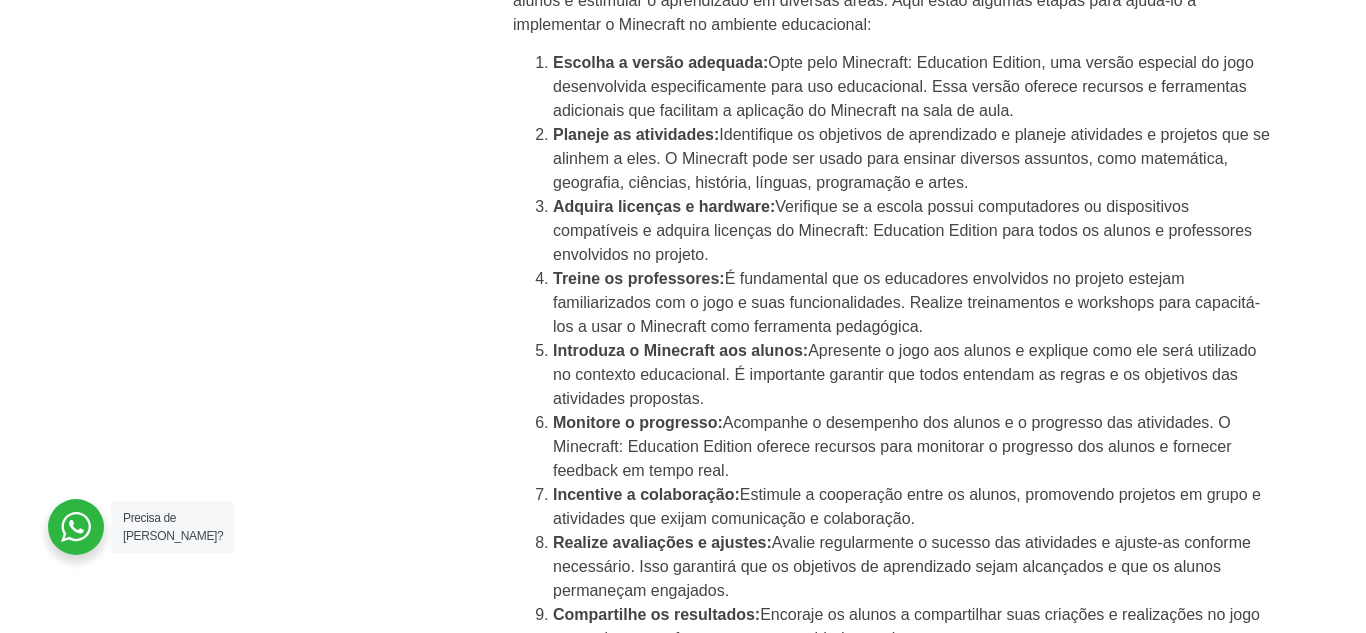 drag, startPoint x: 537, startPoint y: 57, endPoint x: 527, endPoint y: 54, distance: 10.440307 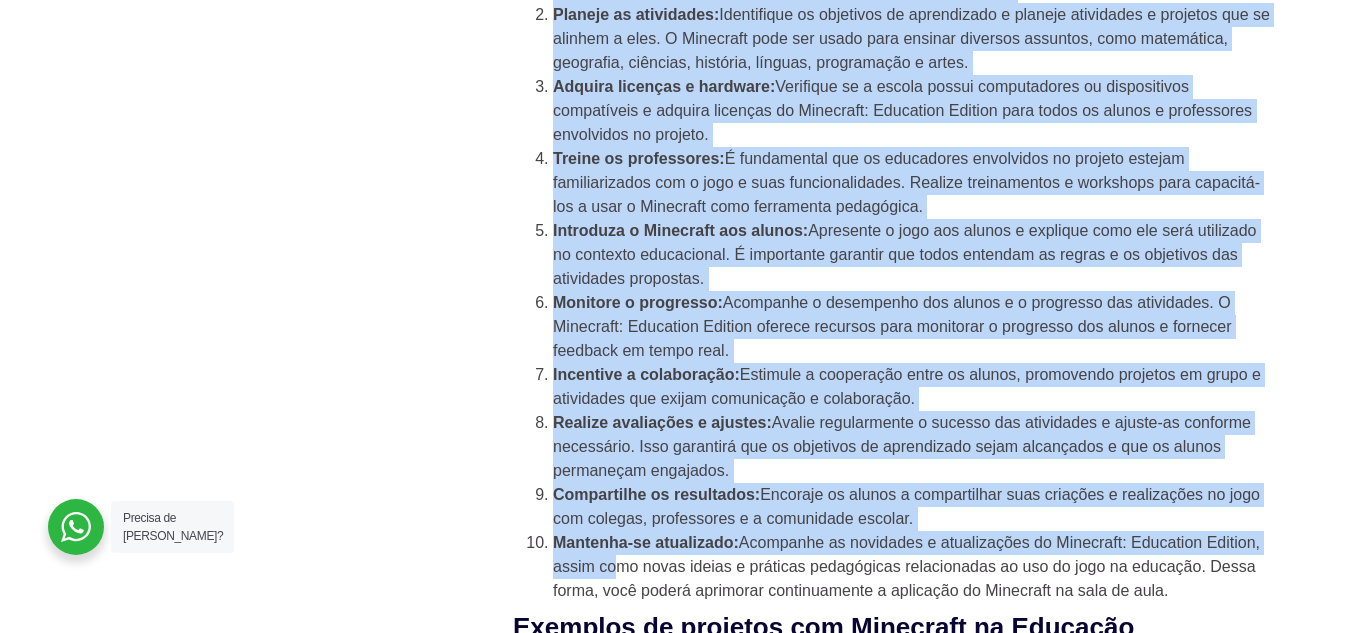 scroll, scrollTop: 3385, scrollLeft: 0, axis: vertical 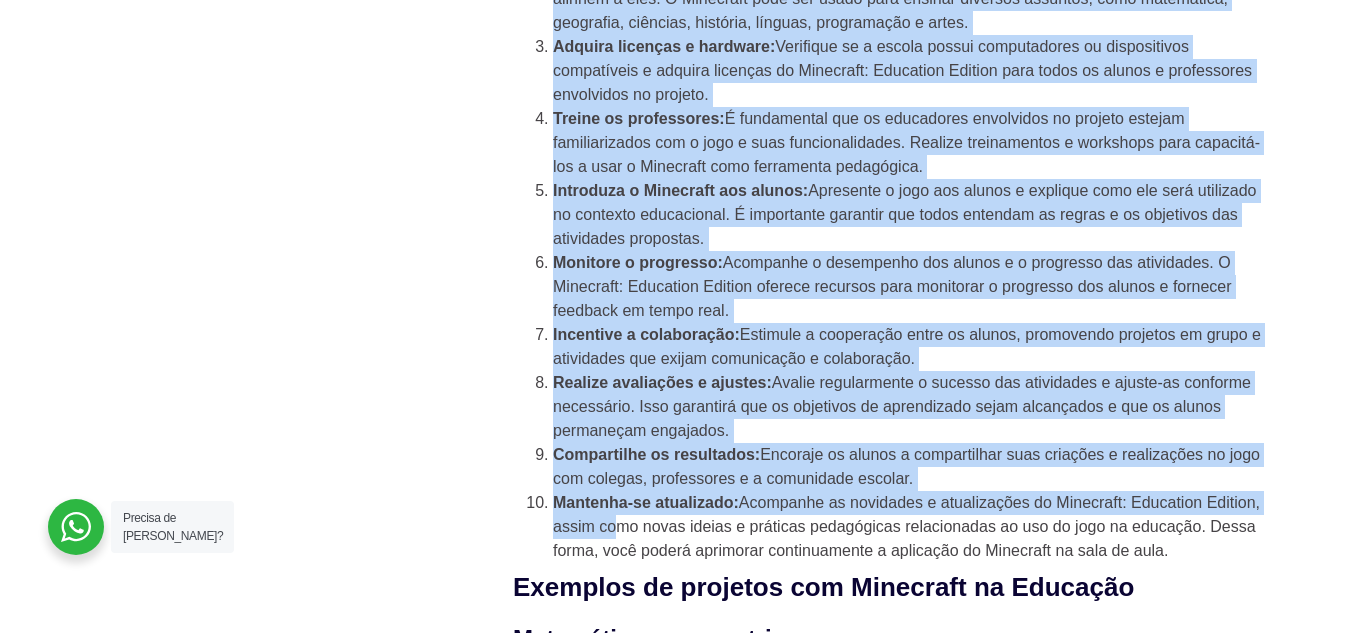 drag, startPoint x: 530, startPoint y: 63, endPoint x: 1165, endPoint y: 568, distance: 811.32605 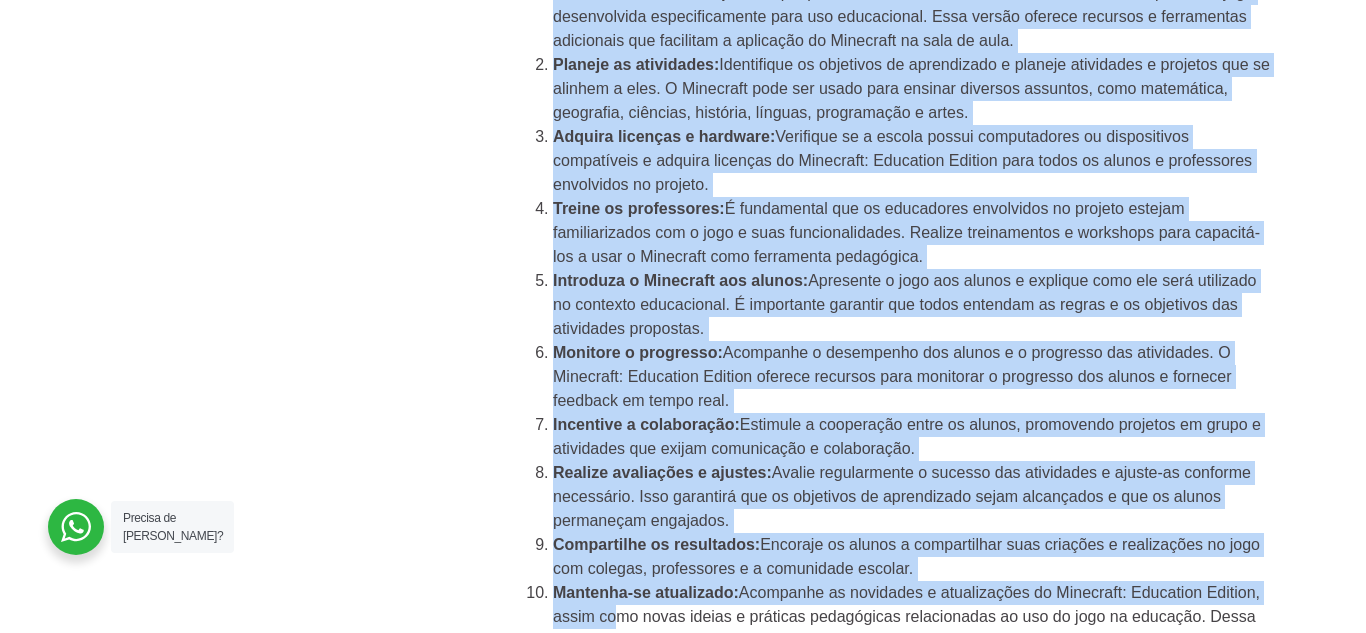 scroll, scrollTop: 3218, scrollLeft: 0, axis: vertical 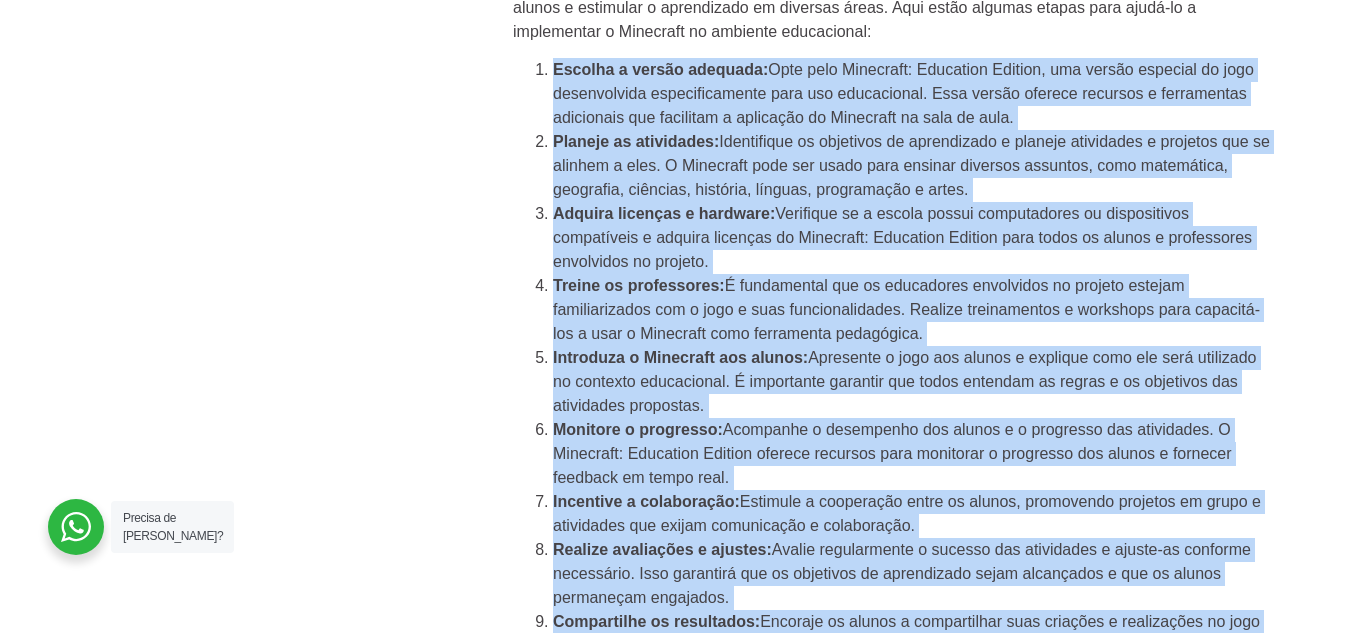click on "Escolha a versão adequada:  Opte pelo Minecraft: Education Edition, uma versão especial do jogo desenvolvida especificamente para uso educacional. Essa versão oferece recursos e ferramentas adicionais que facilitam a aplicação do Minecraft na sala de aula." at bounding box center [913, 94] 